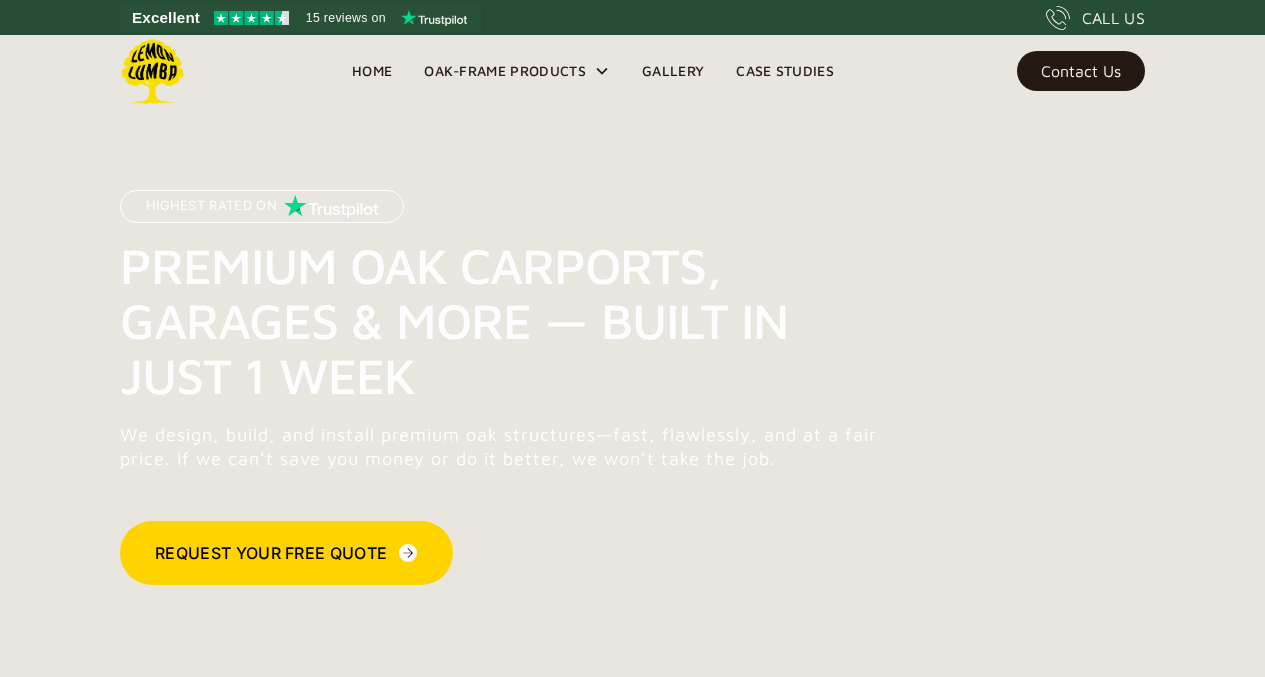 scroll, scrollTop: 0, scrollLeft: 0, axis: both 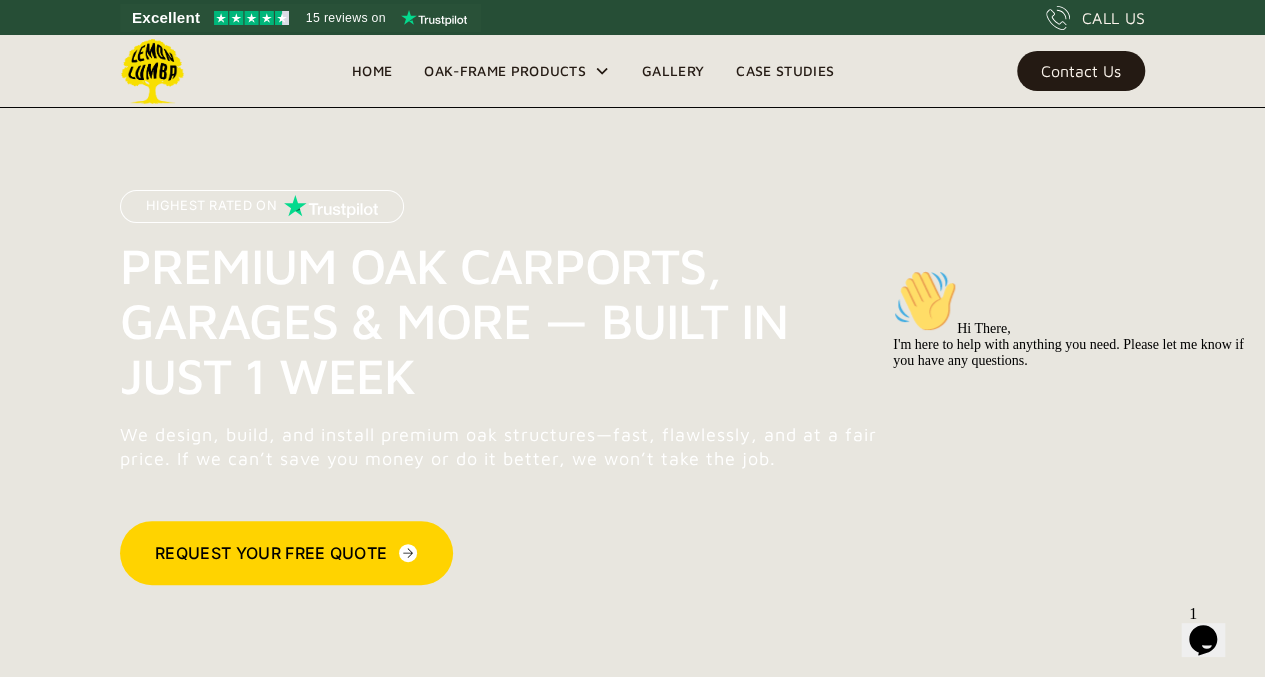 click on "Gallery" at bounding box center (673, 71) 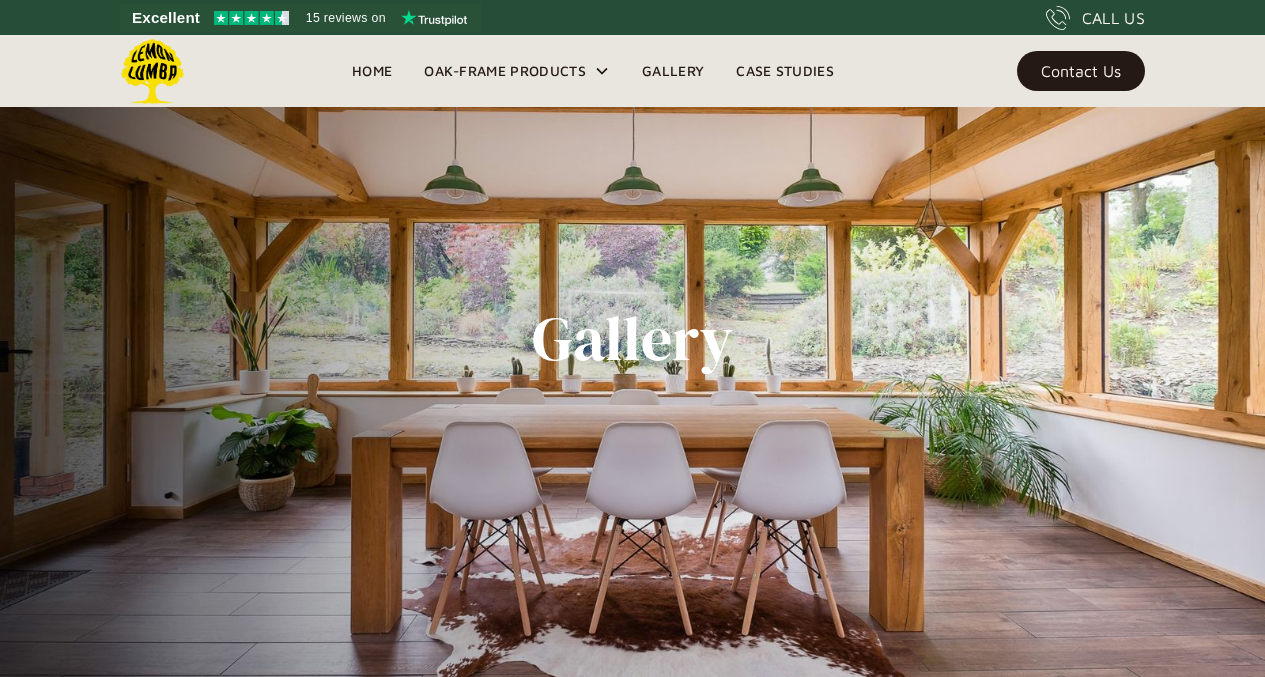 scroll, scrollTop: 0, scrollLeft: 0, axis: both 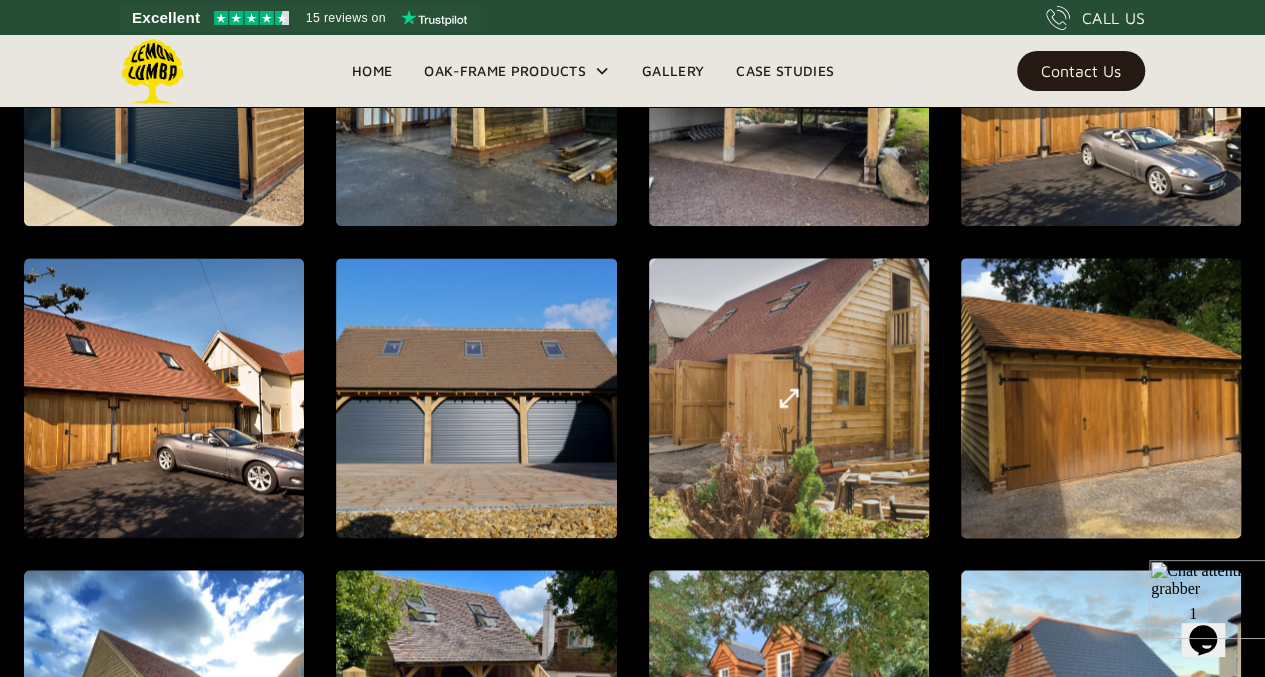 click at bounding box center [164, -227] 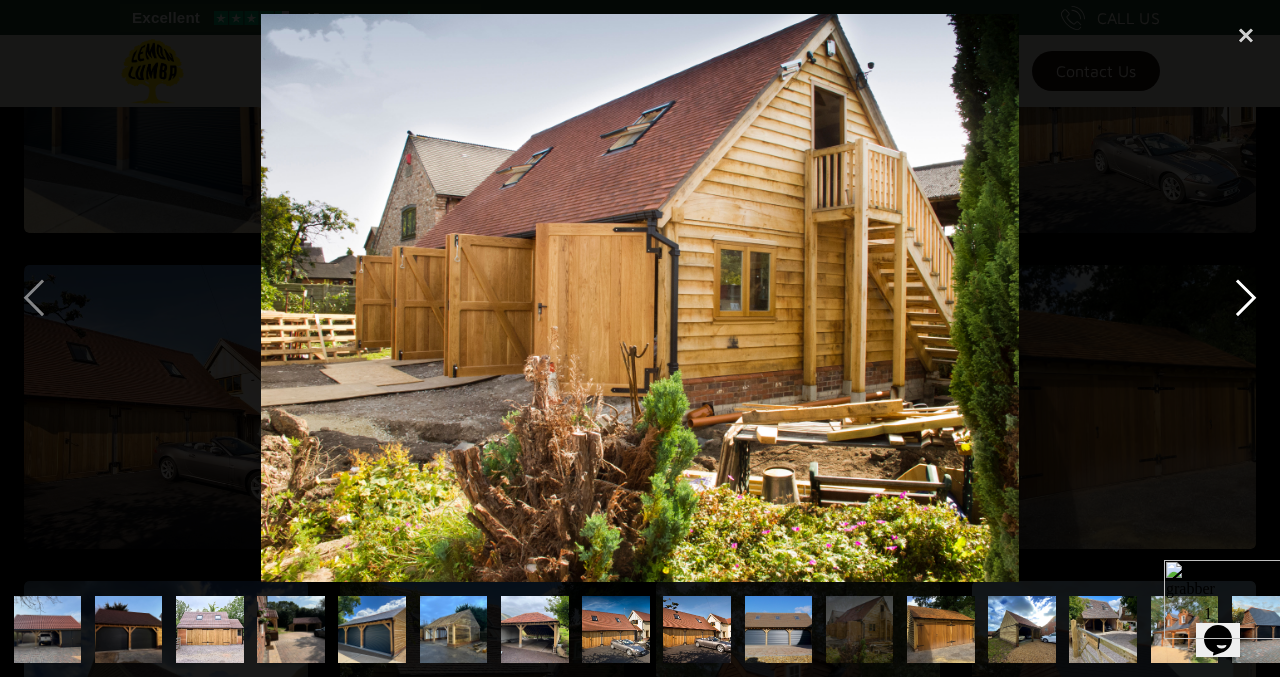 click at bounding box center (1246, 298) 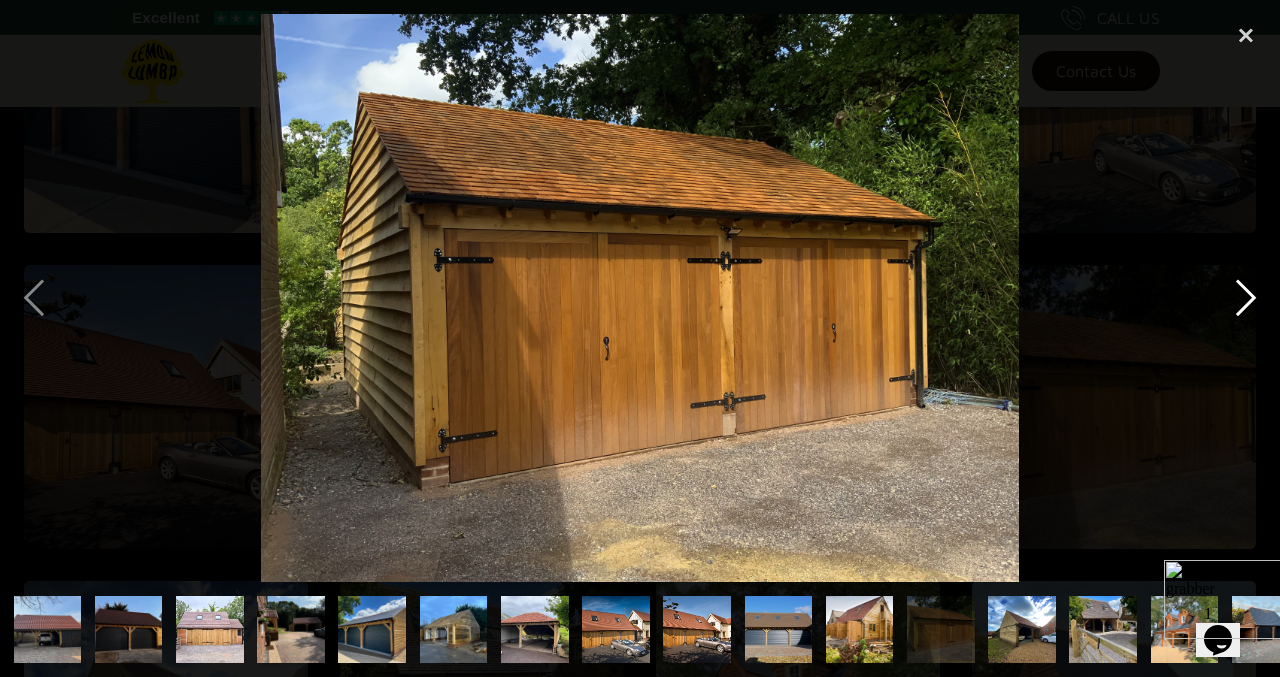 click at bounding box center [1246, 298] 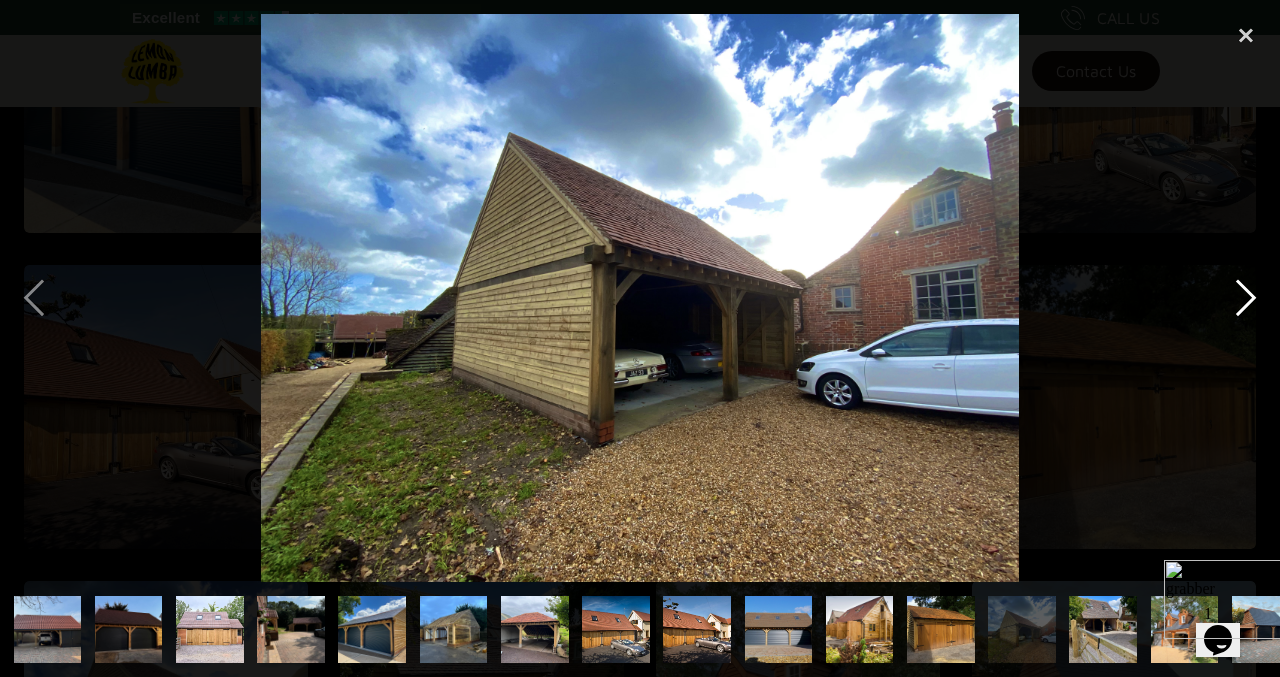 click at bounding box center (1246, 298) 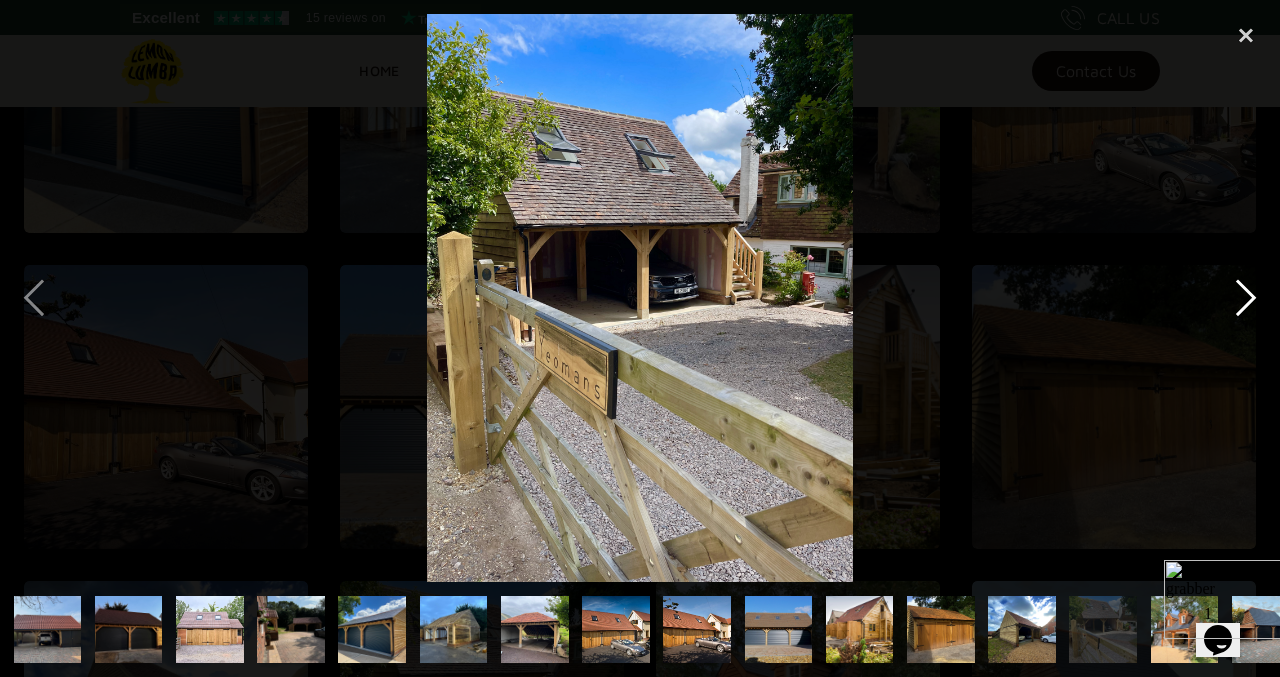 click at bounding box center (1246, 298) 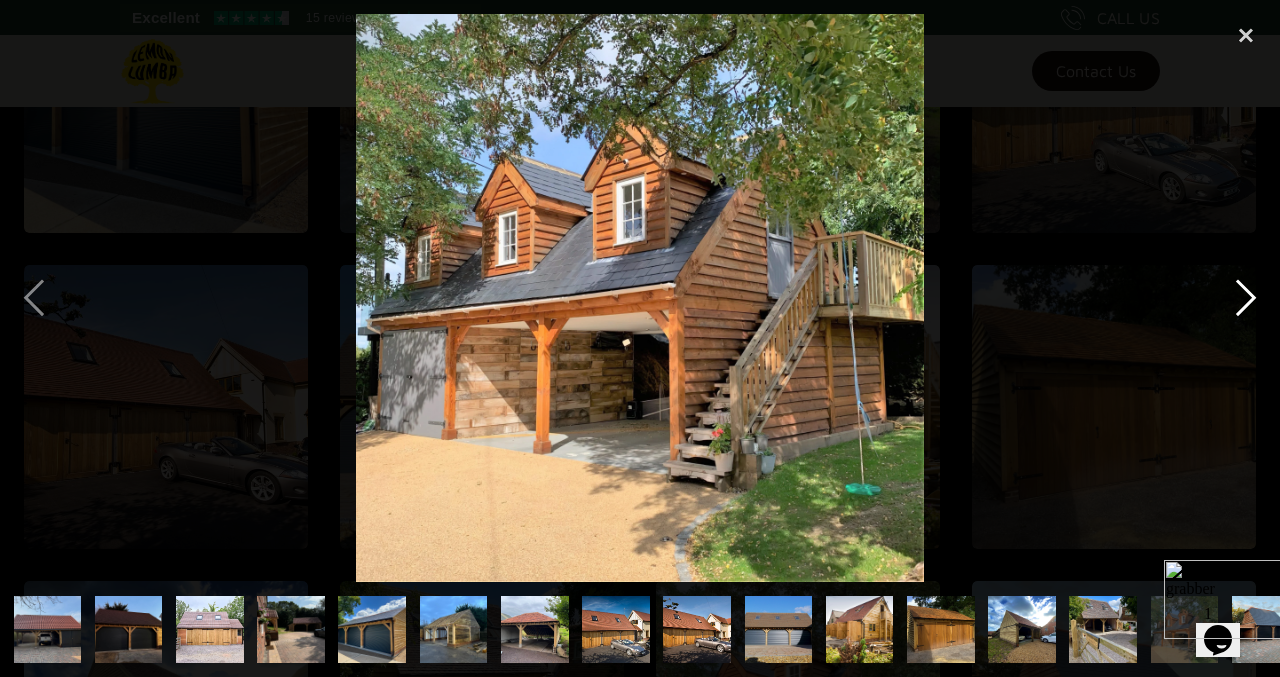 click at bounding box center (1246, 298) 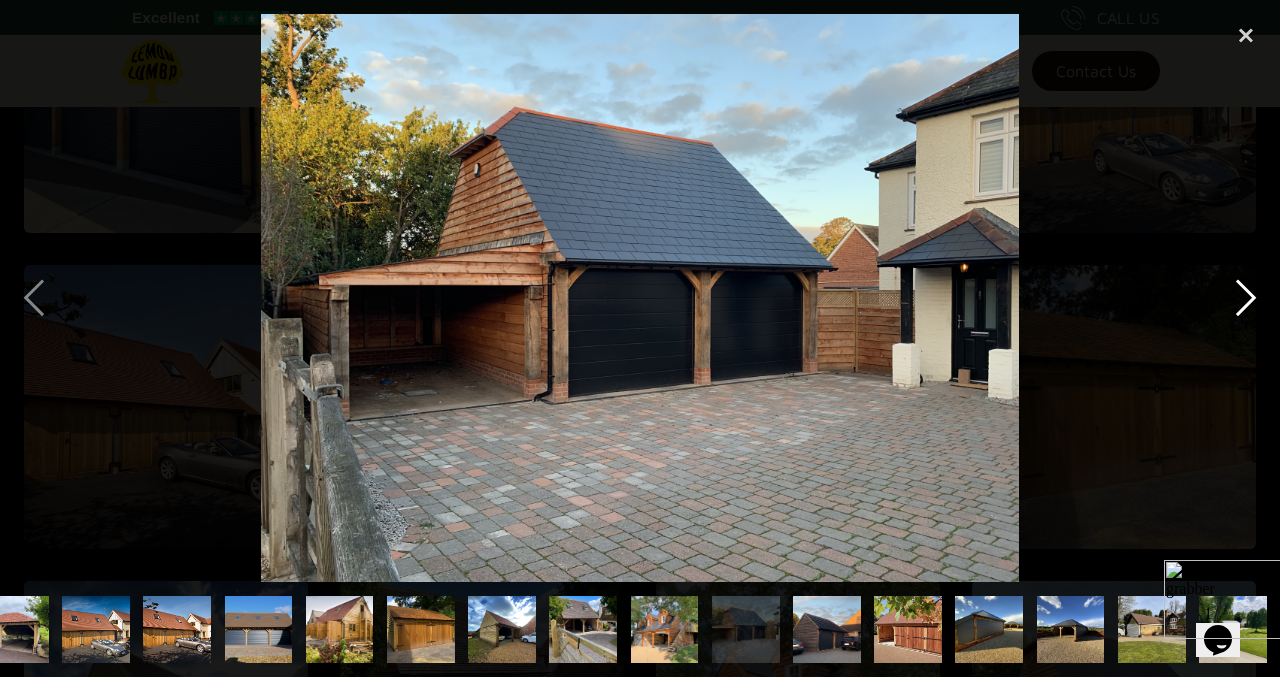 scroll, scrollTop: 0, scrollLeft: 521, axis: horizontal 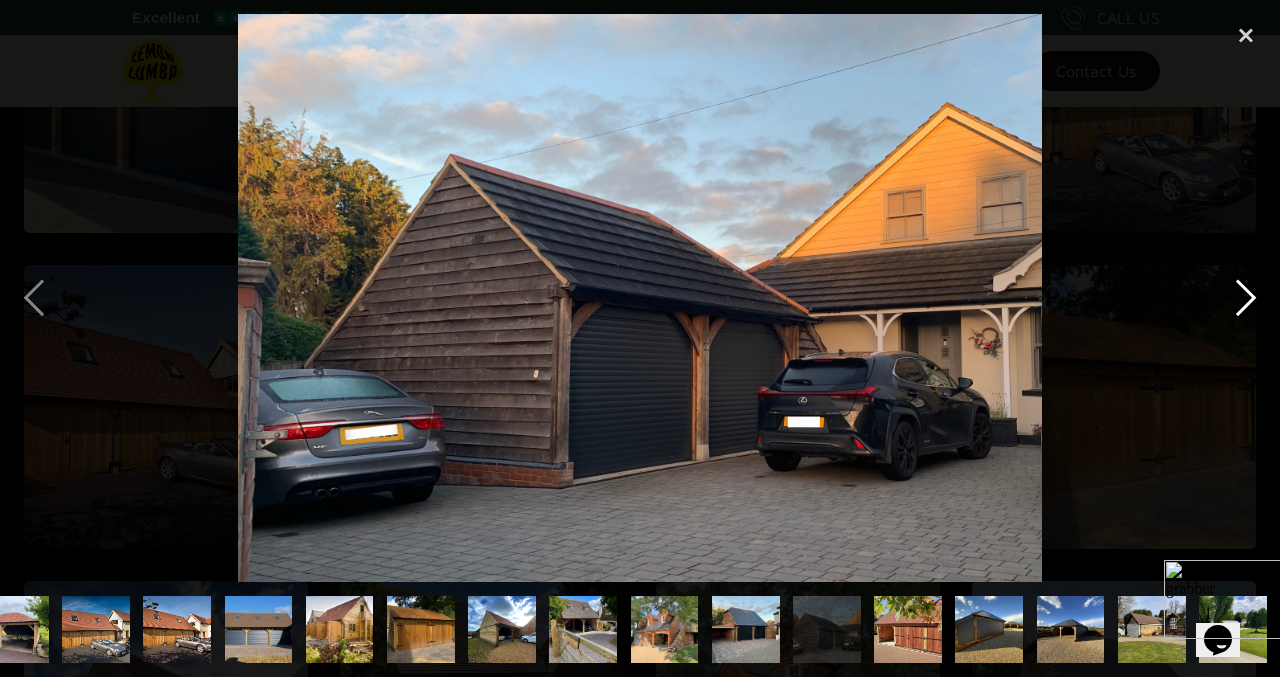 click at bounding box center (1246, 298) 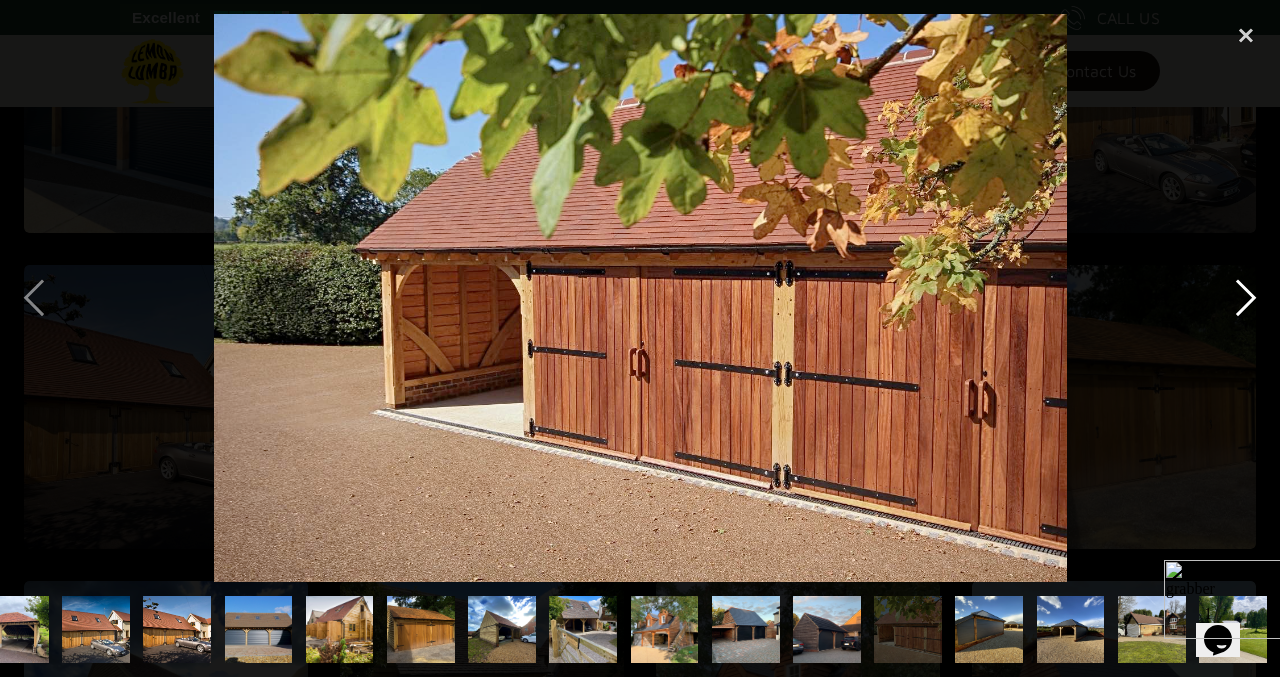 click at bounding box center [1246, 298] 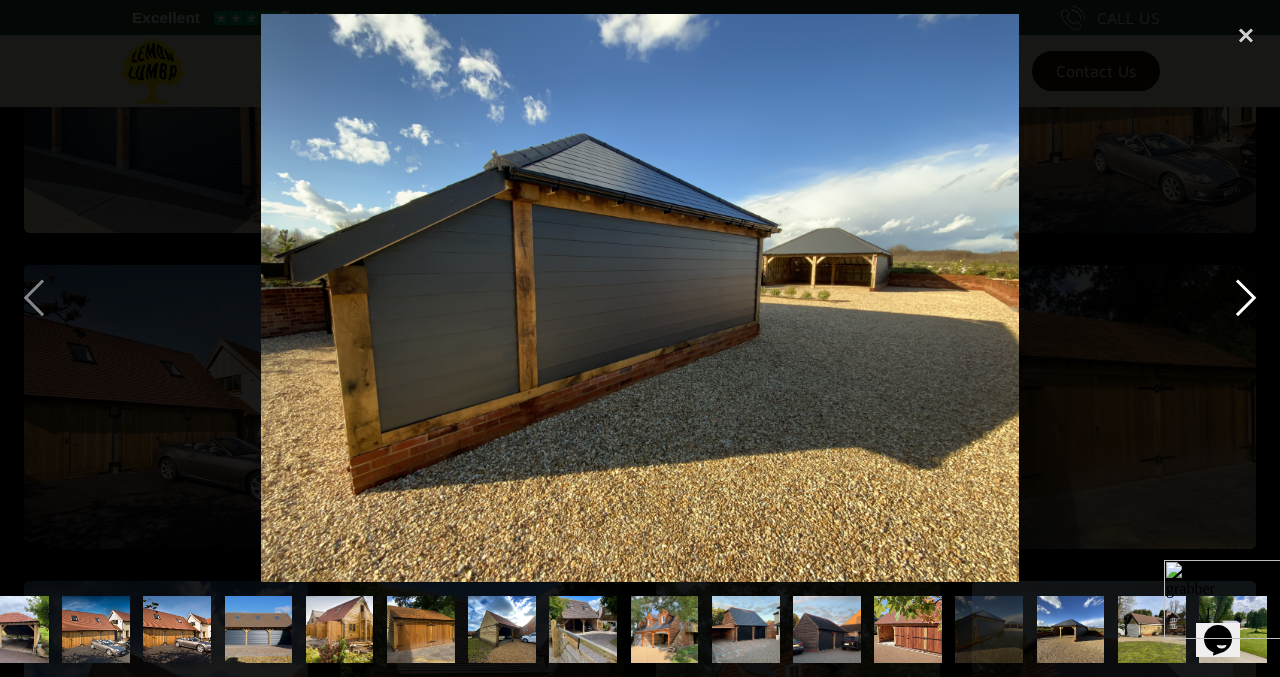 click at bounding box center (1246, 298) 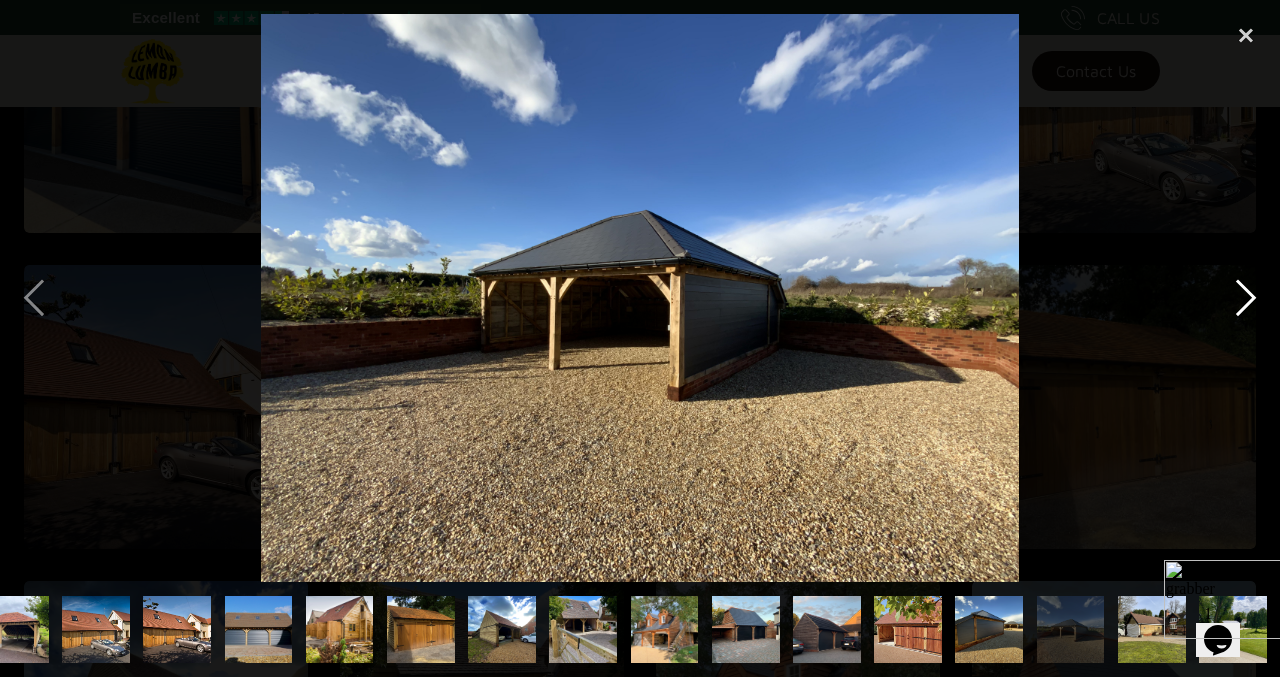 click at bounding box center (1246, 298) 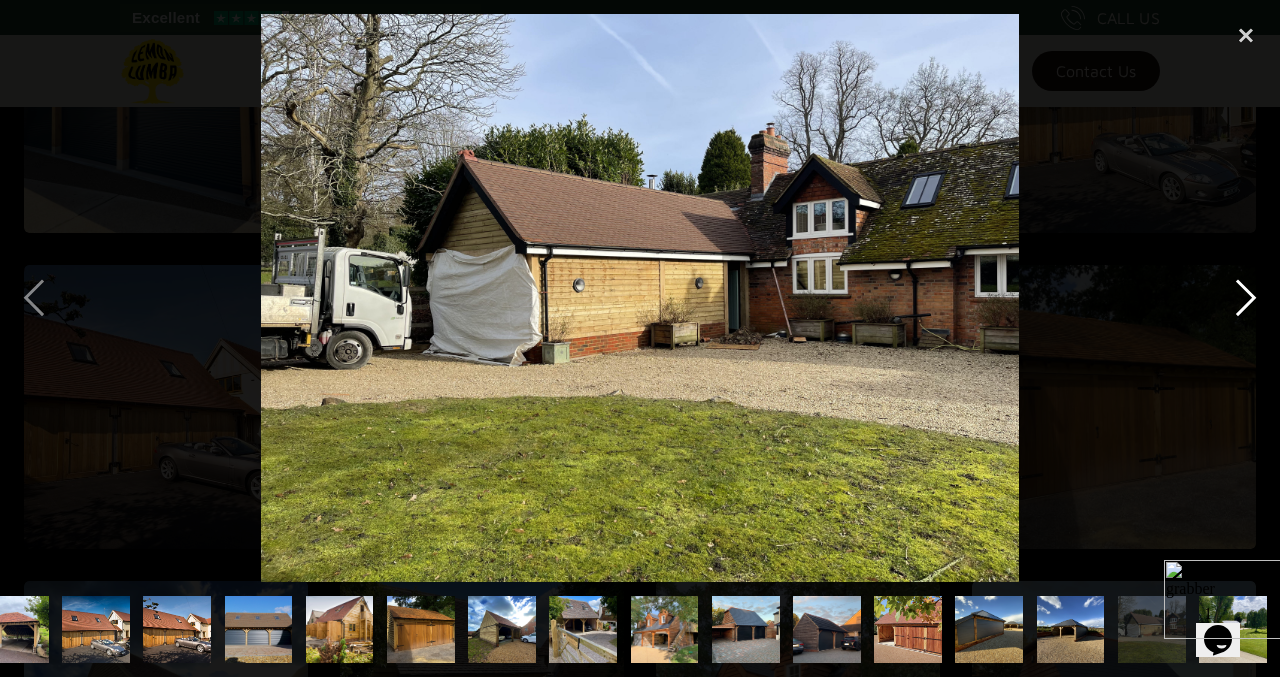 click at bounding box center [1246, 298] 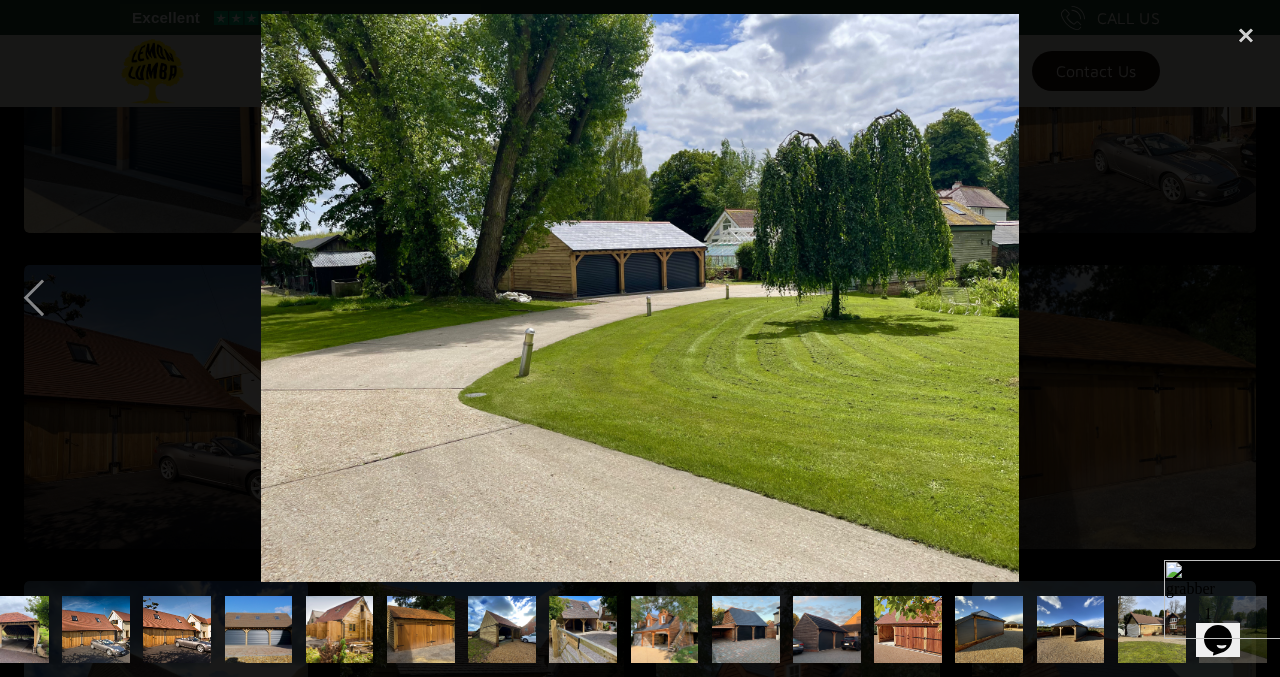 click at bounding box center (1246, 298) 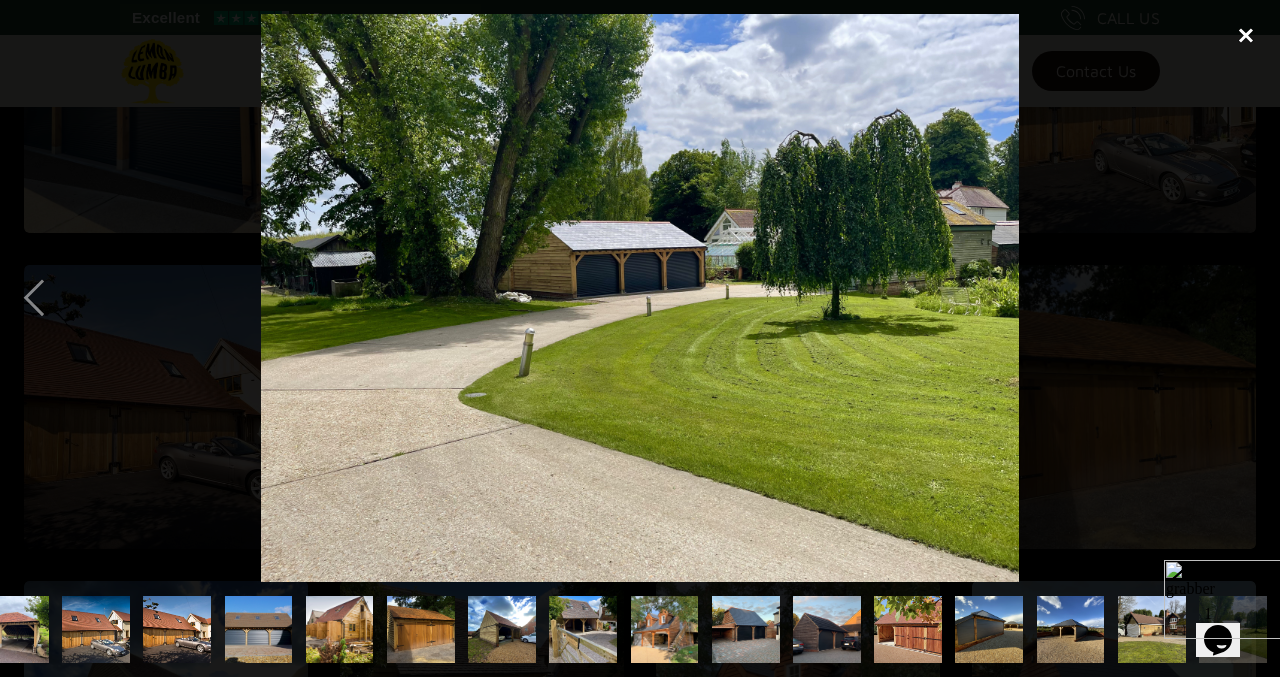 click at bounding box center [1246, 36] 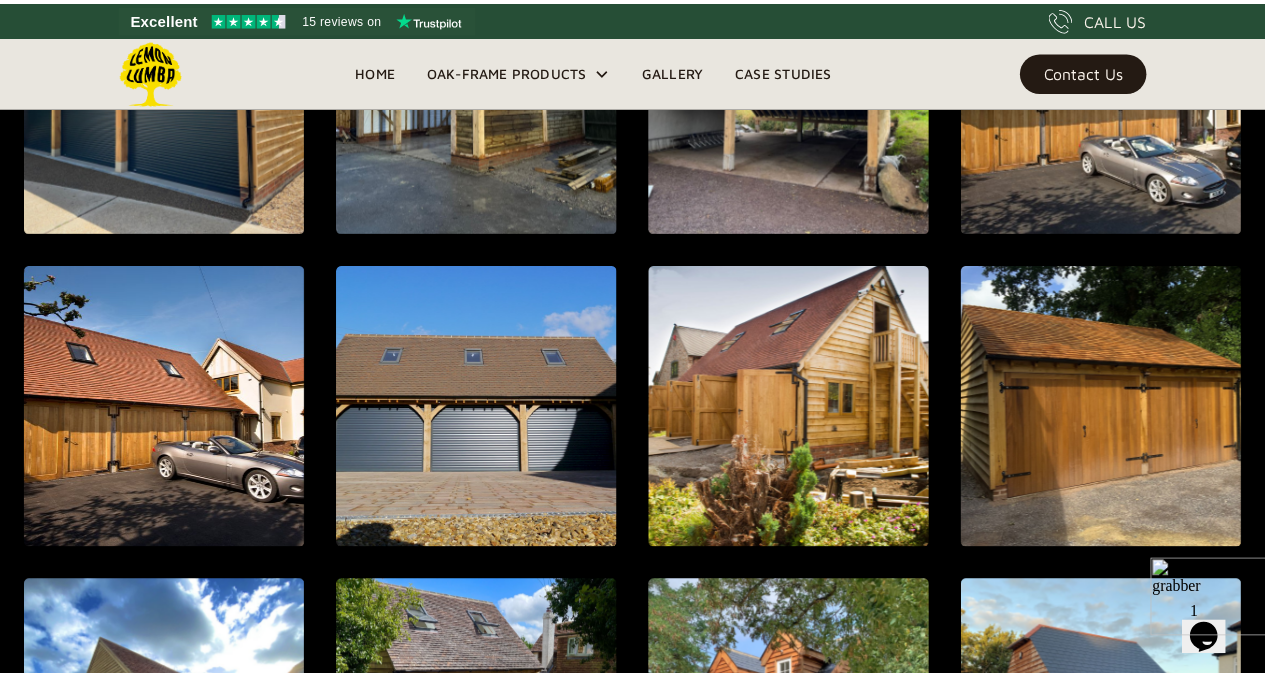 scroll, scrollTop: 1187, scrollLeft: 0, axis: vertical 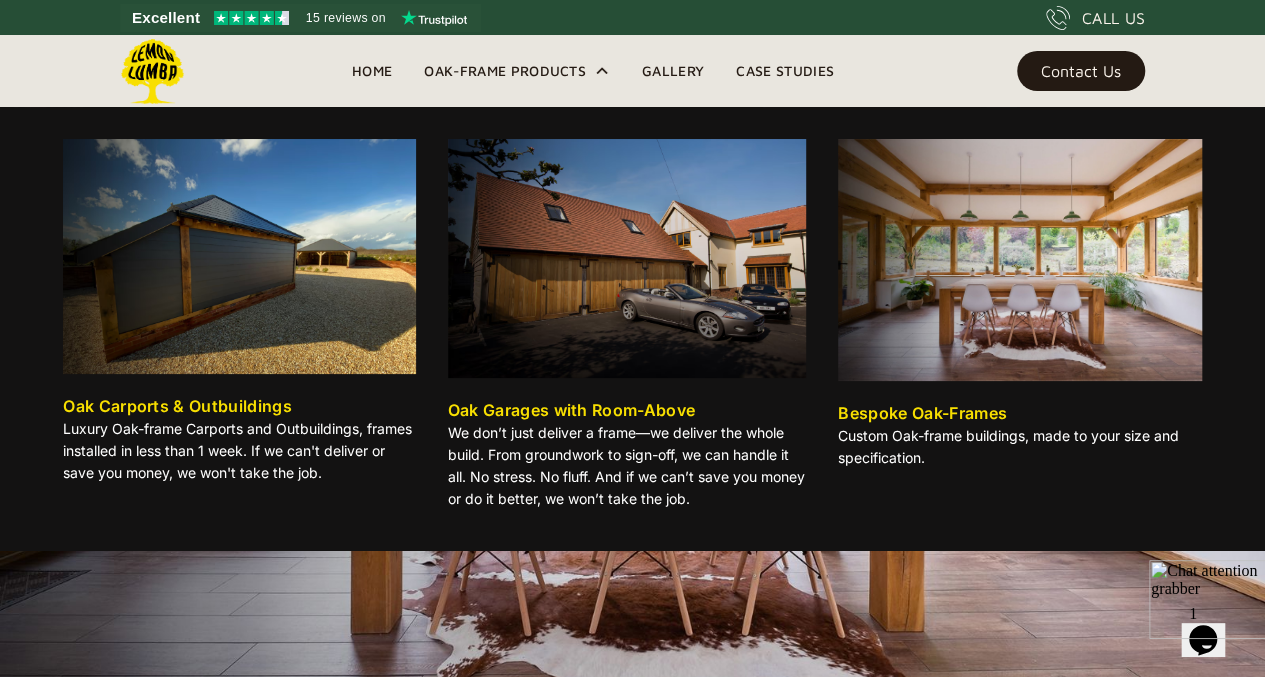 click at bounding box center [627, 258] 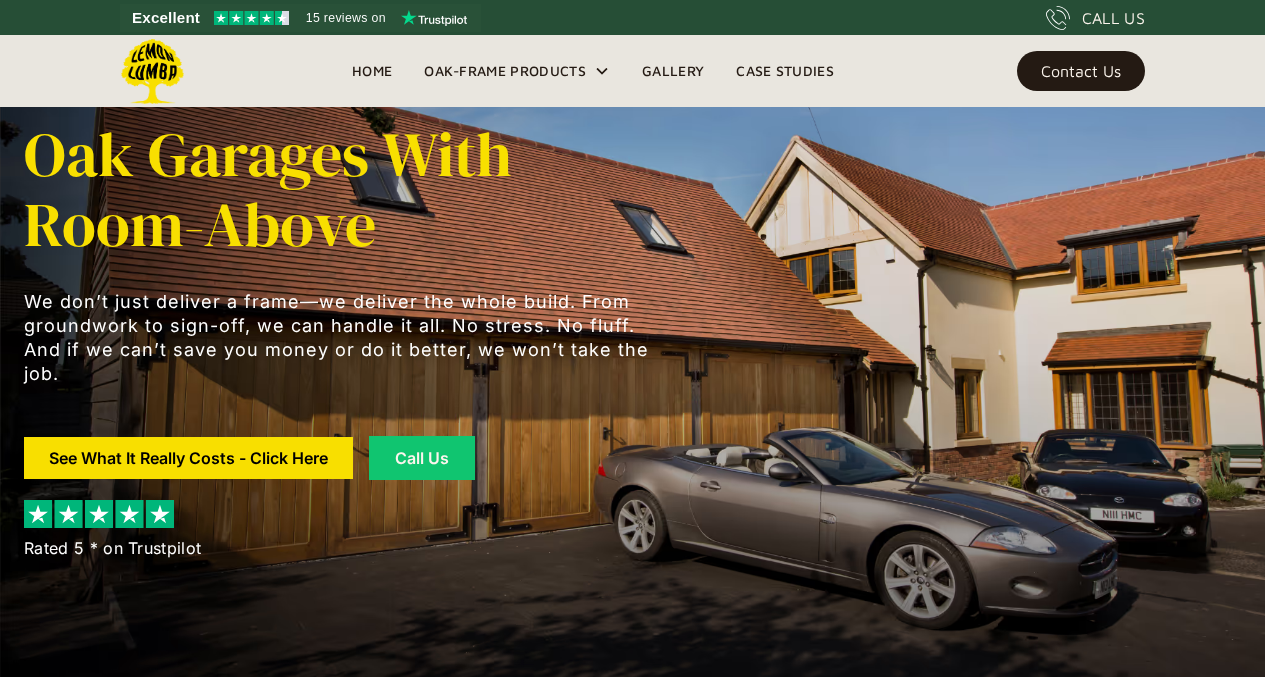 scroll, scrollTop: 0, scrollLeft: 0, axis: both 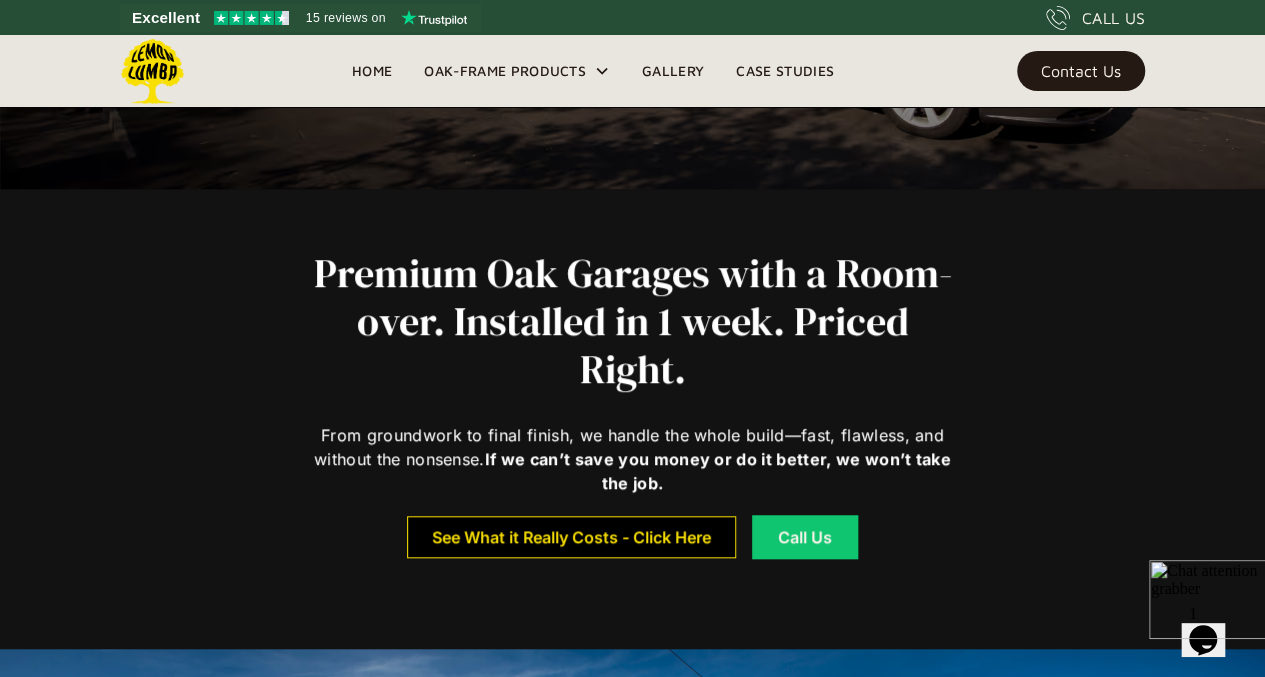 click on "See What it Really Costs - Click Here" at bounding box center [571, 537] 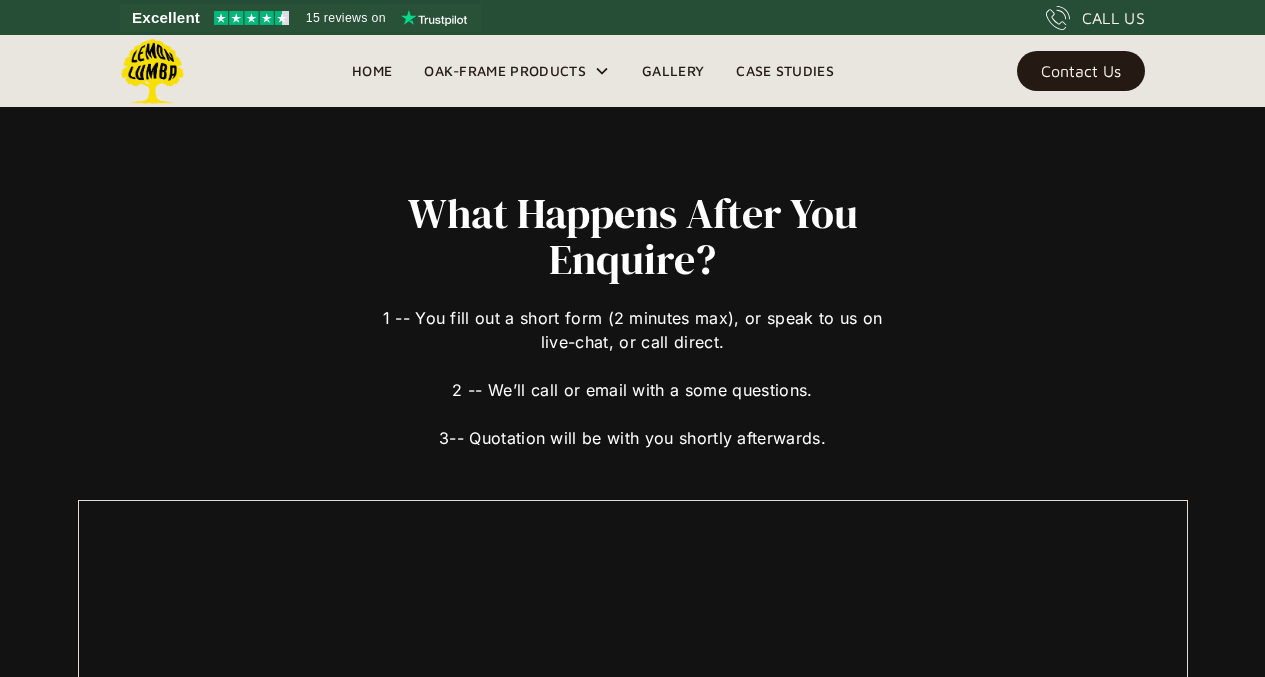 scroll, scrollTop: 0, scrollLeft: 0, axis: both 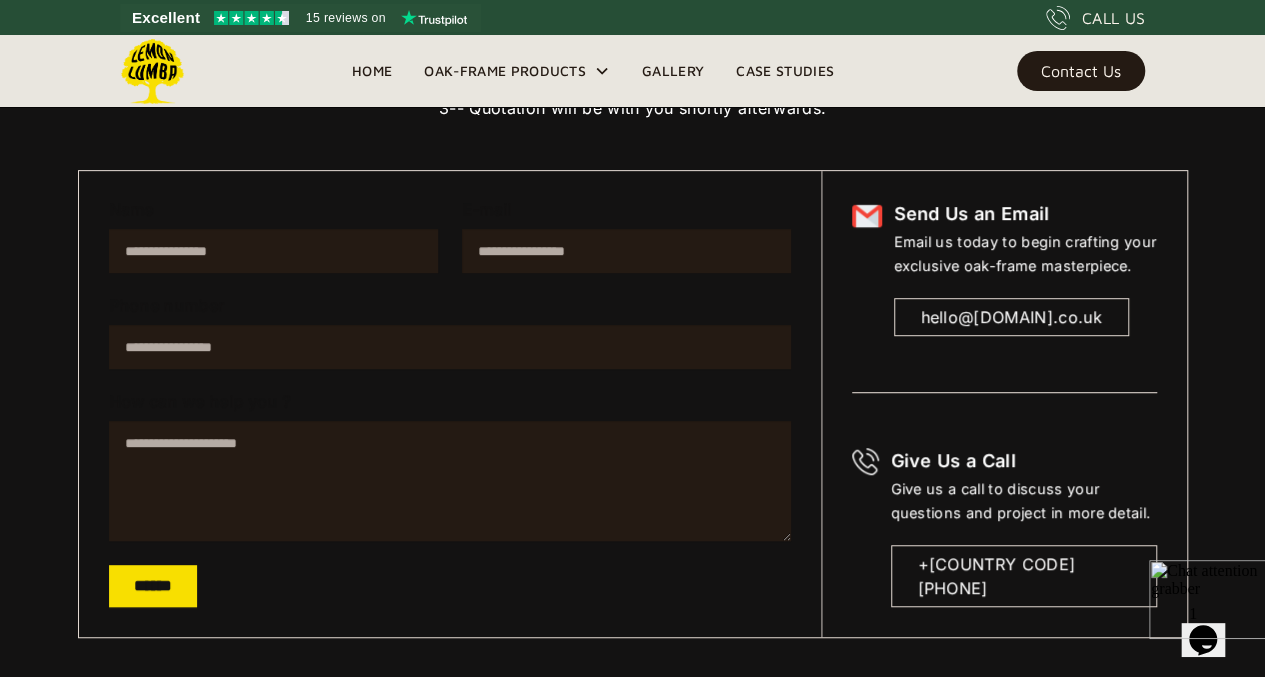 click on "Name" at bounding box center [273, 251] 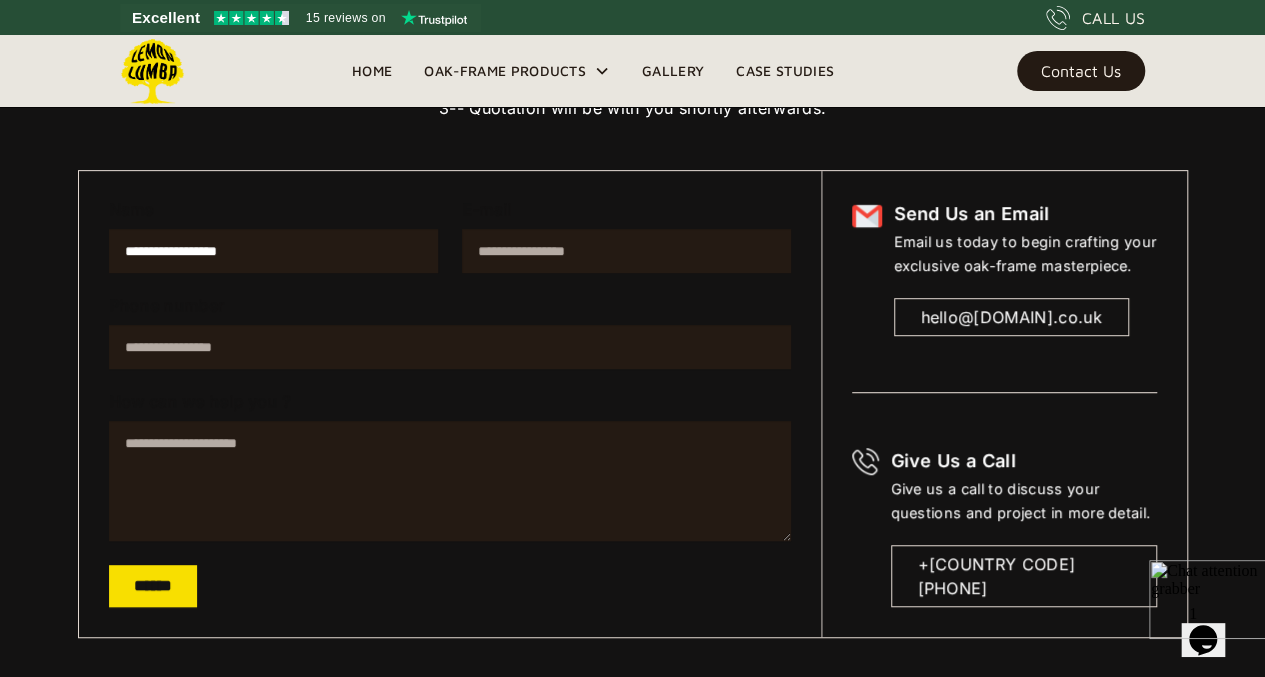 type on "**********" 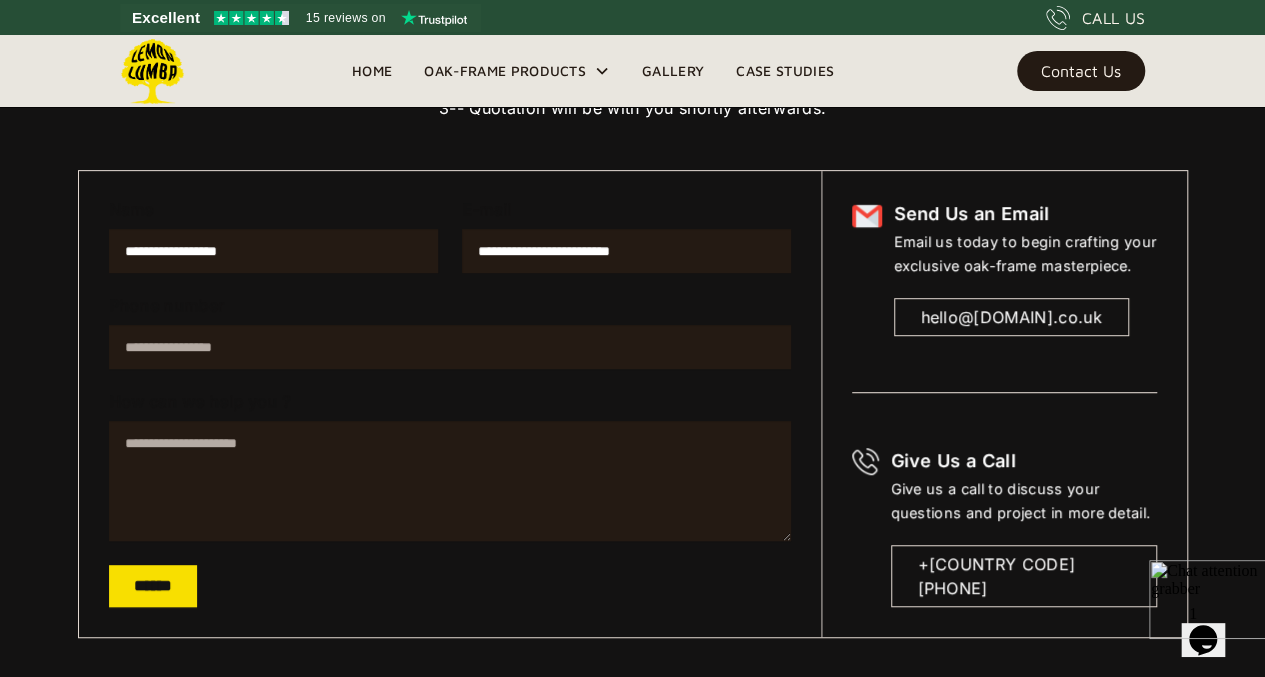 type on "**********" 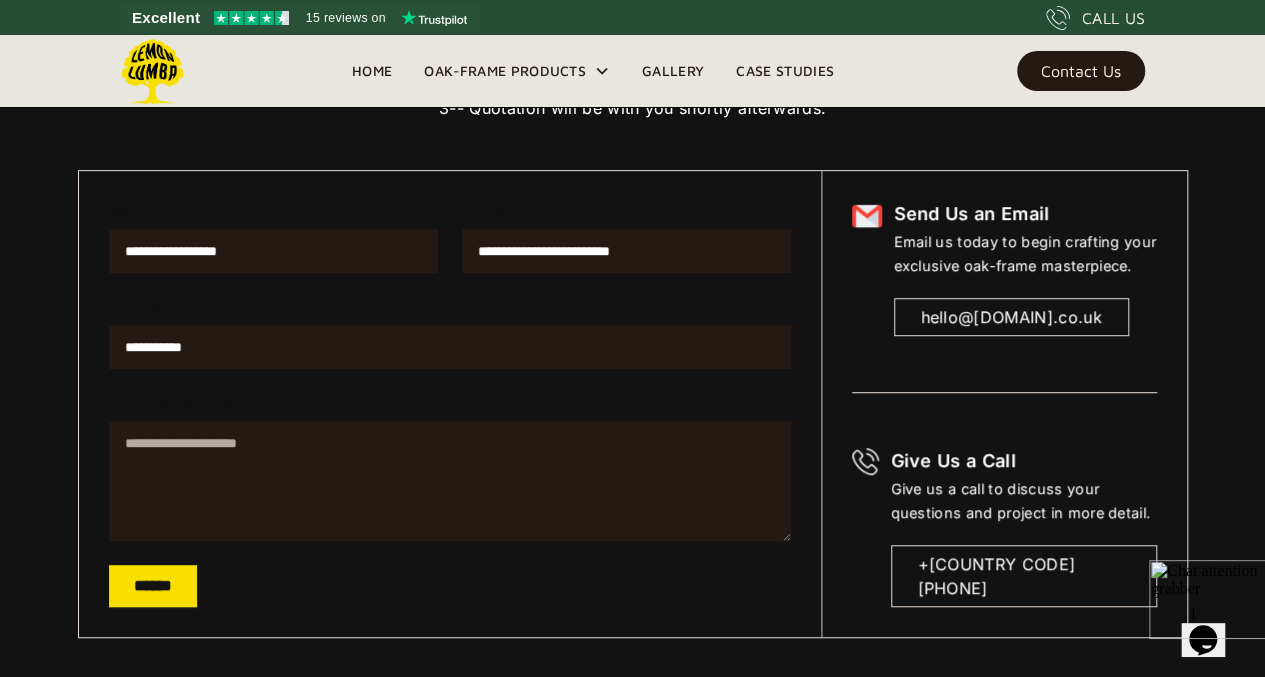 click on "How can we help you ?" at bounding box center [450, 481] 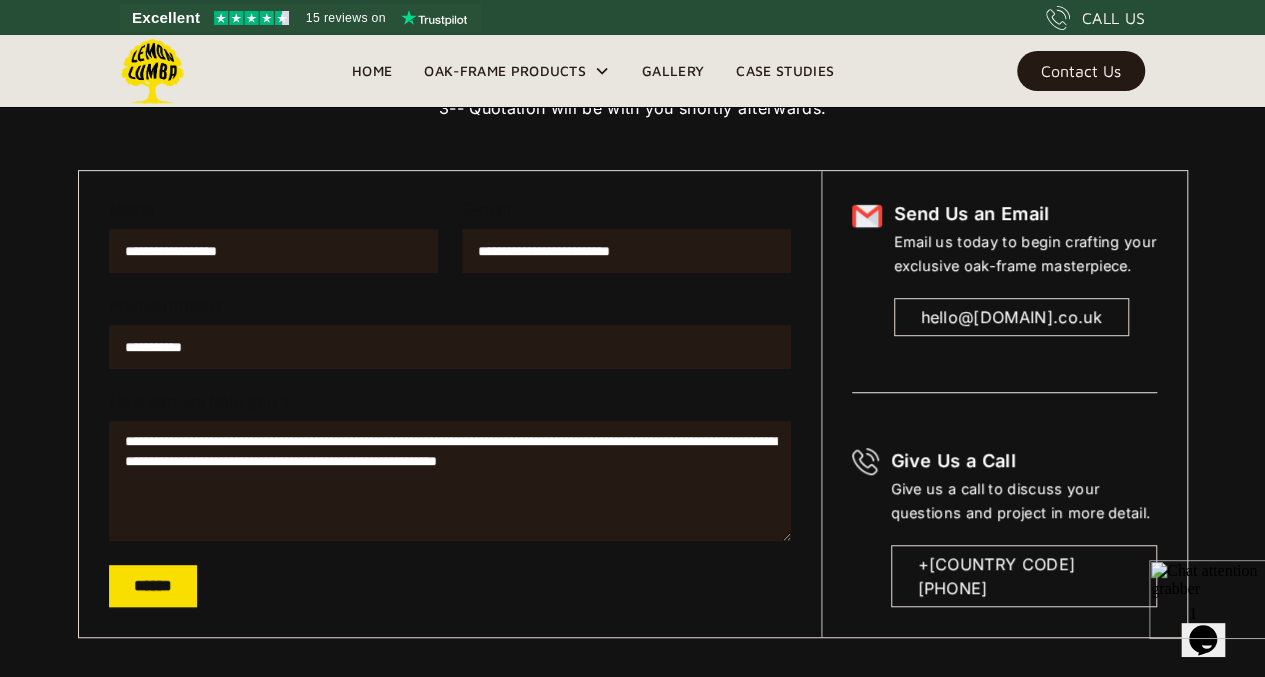 type on "**********" 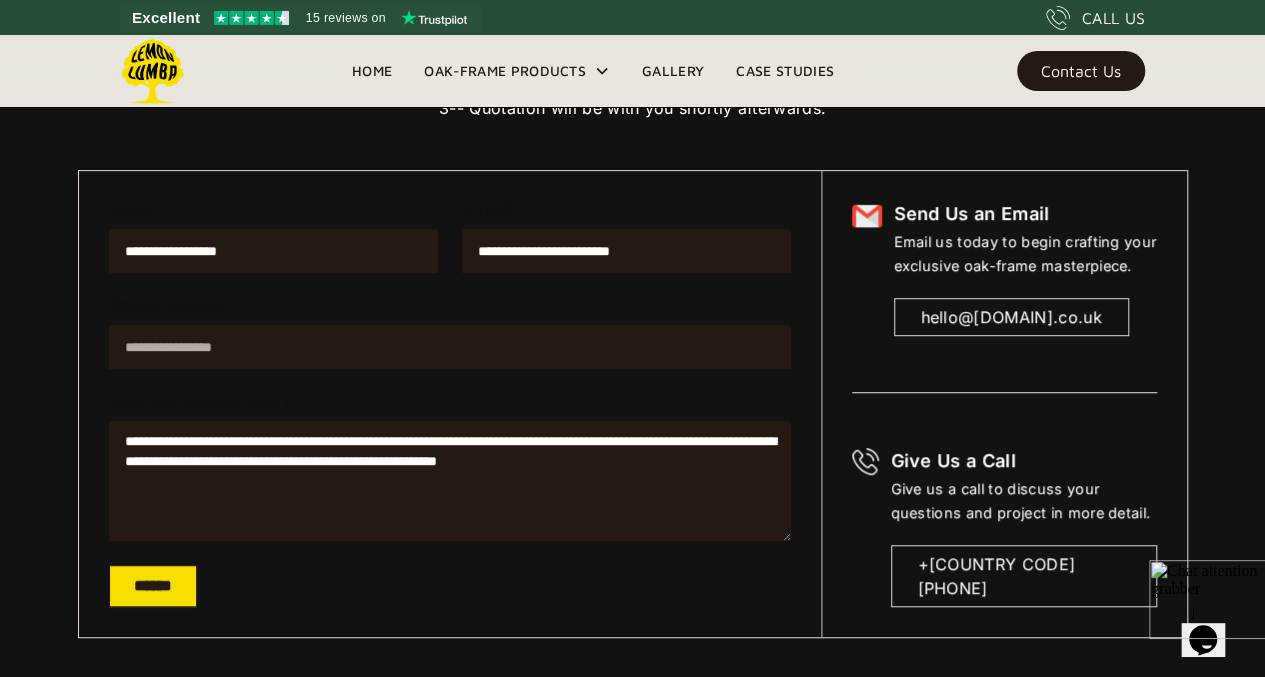 click on "******" at bounding box center [153, 586] 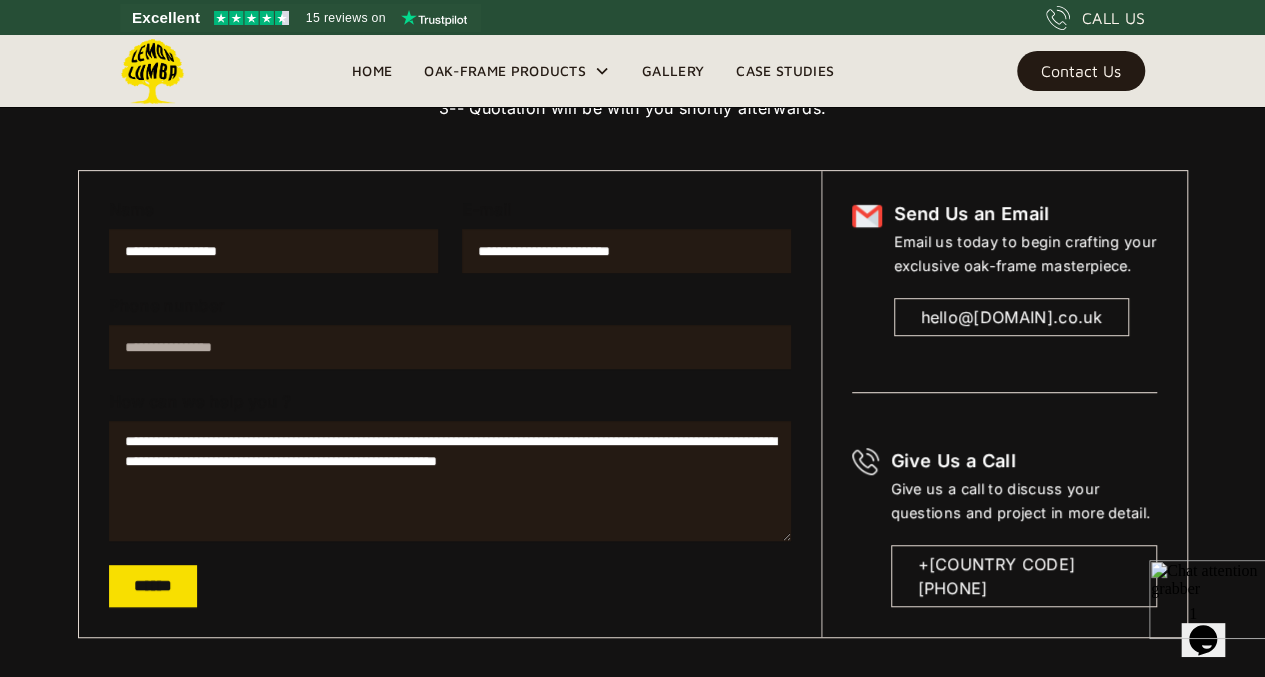 click on "Phone number" at bounding box center [450, 347] 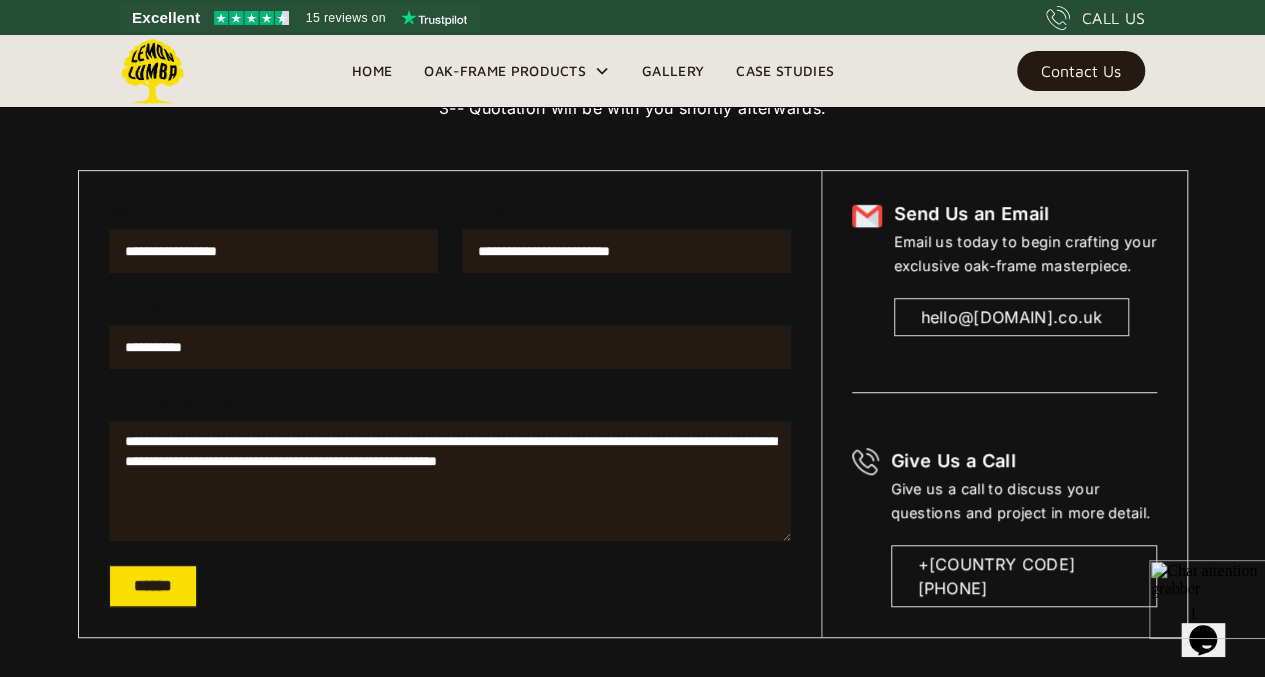 click on "******" at bounding box center (153, 586) 